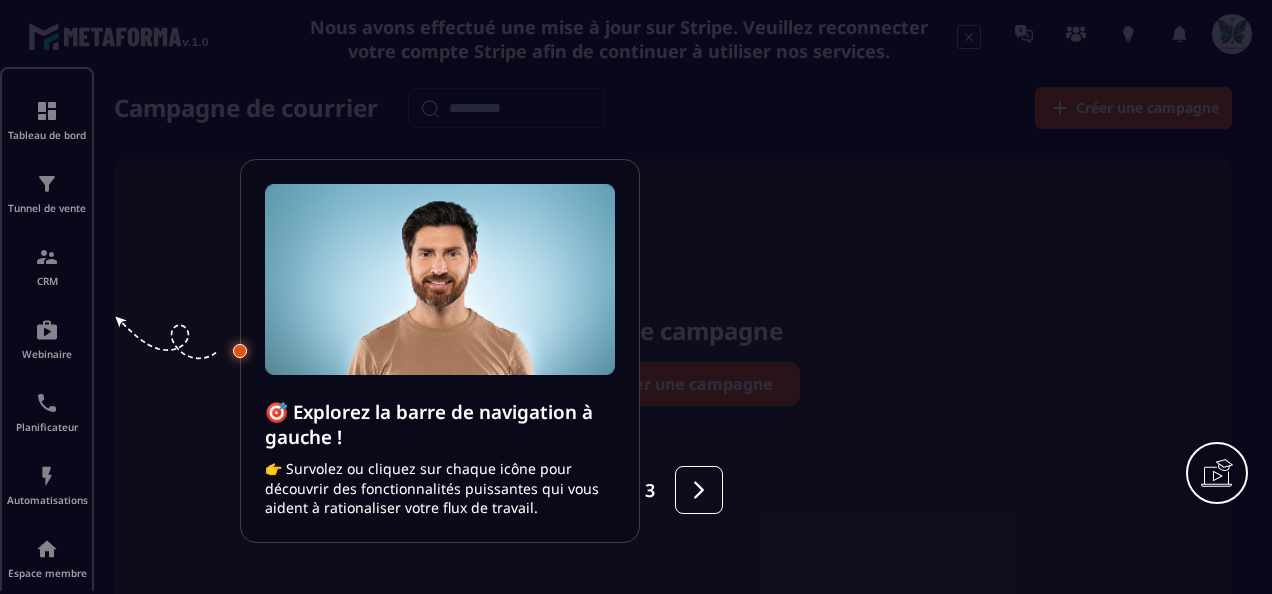 scroll, scrollTop: 0, scrollLeft: 0, axis: both 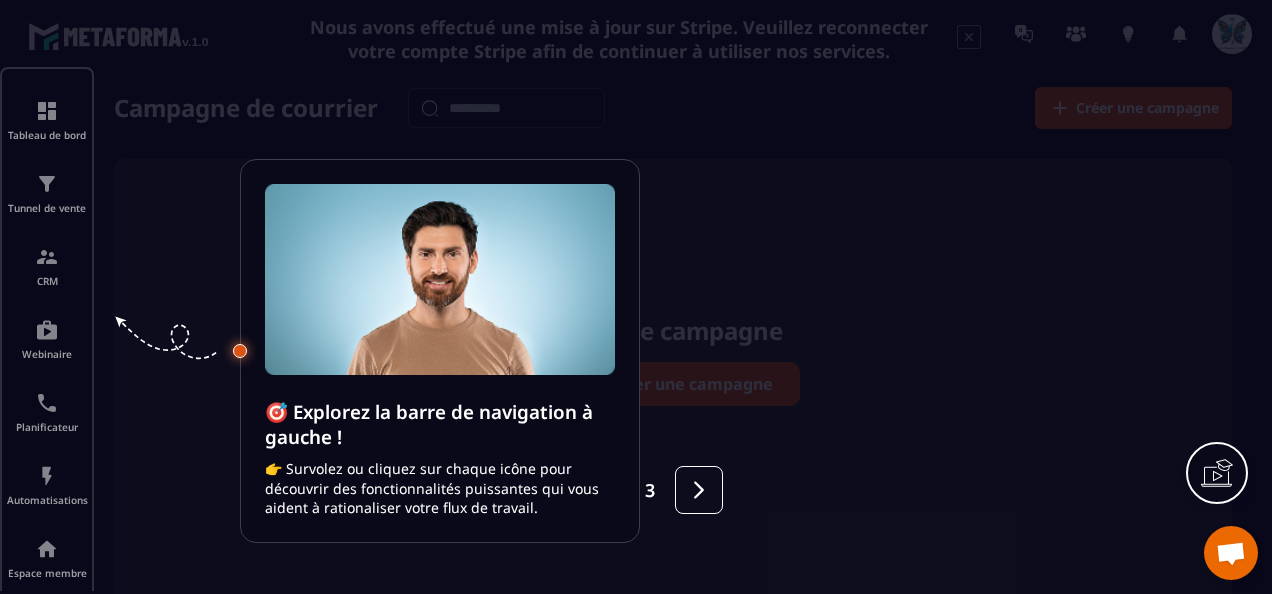 click at bounding box center [636, 297] 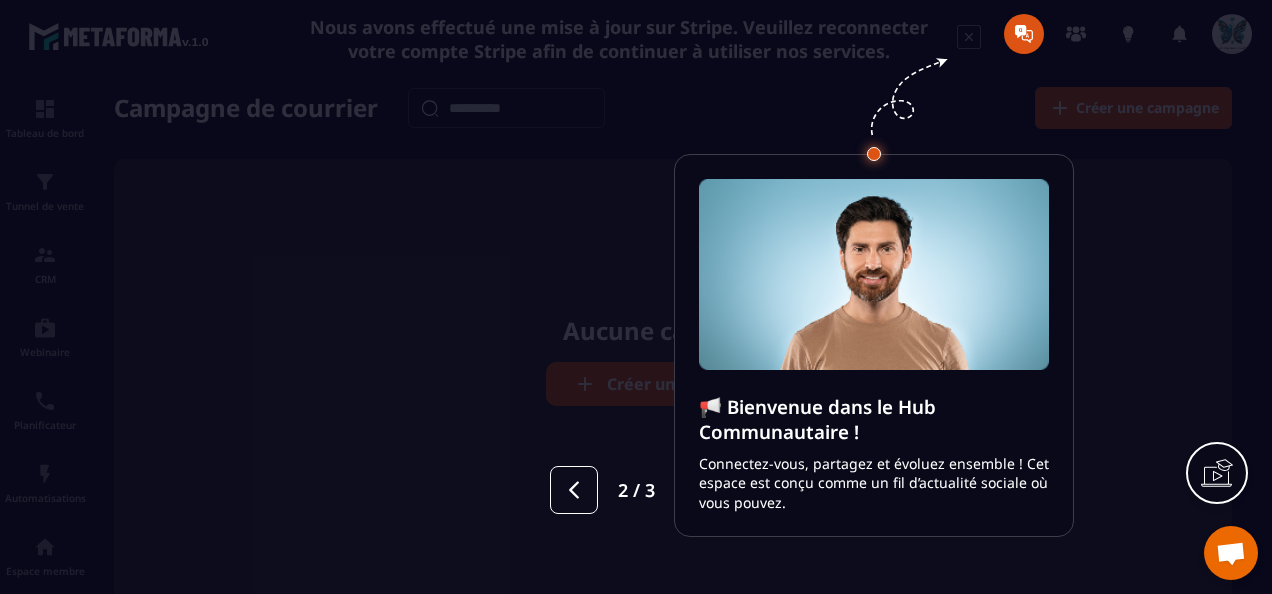 click at bounding box center (636, 297) 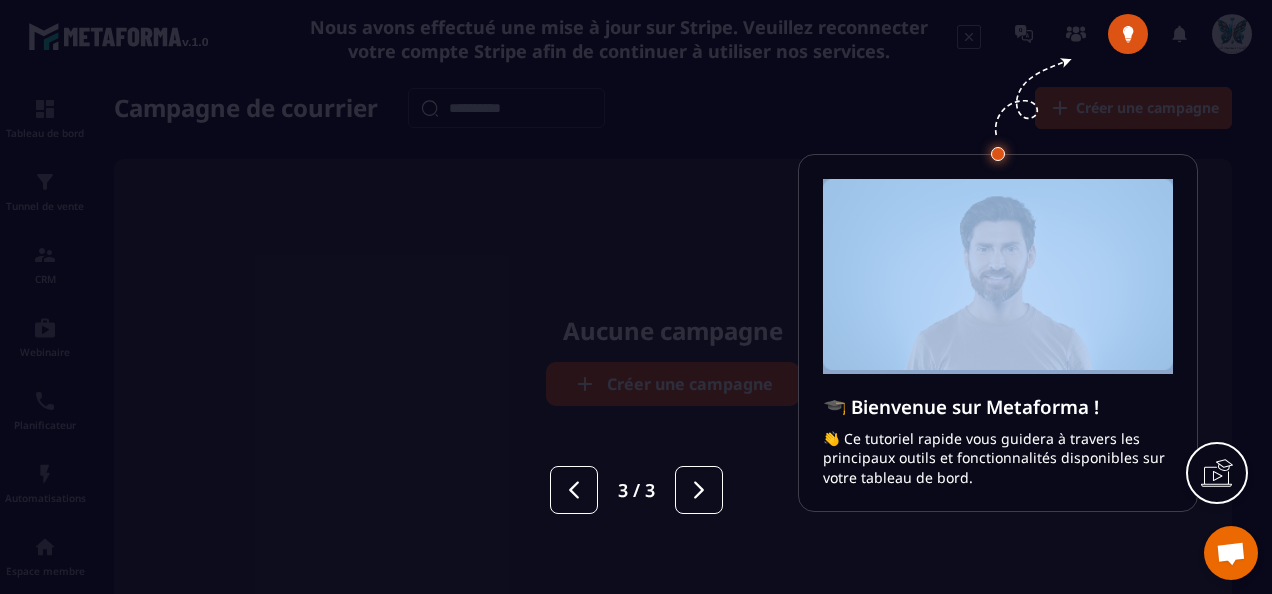 click at bounding box center (636, 297) 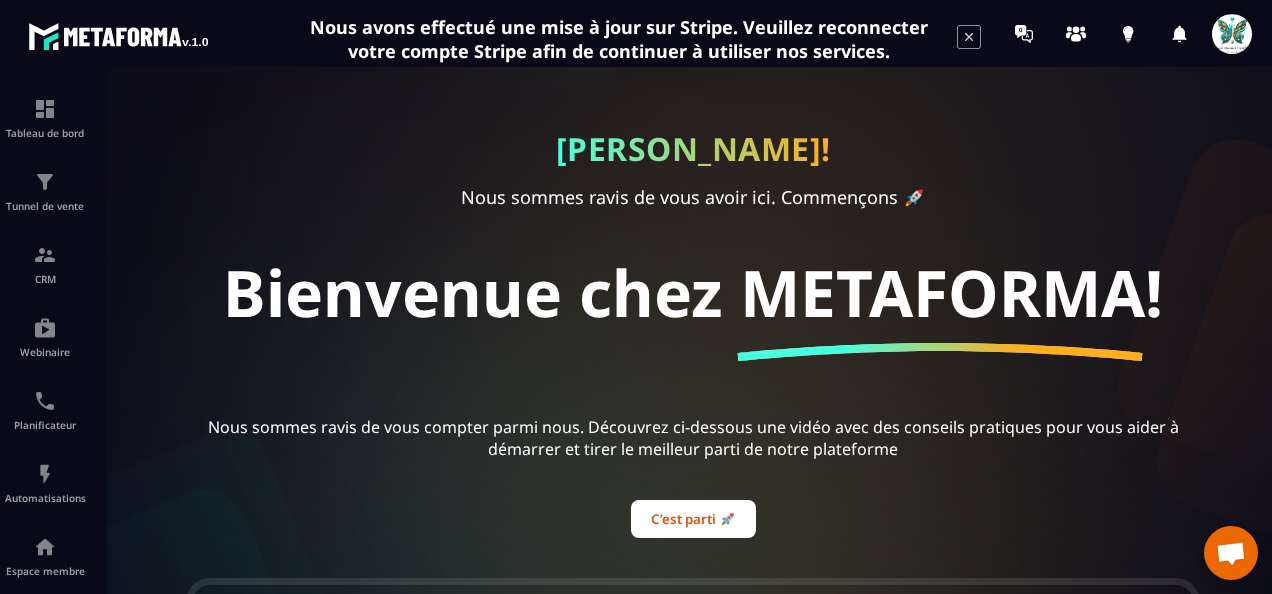 click at bounding box center [693, 340] 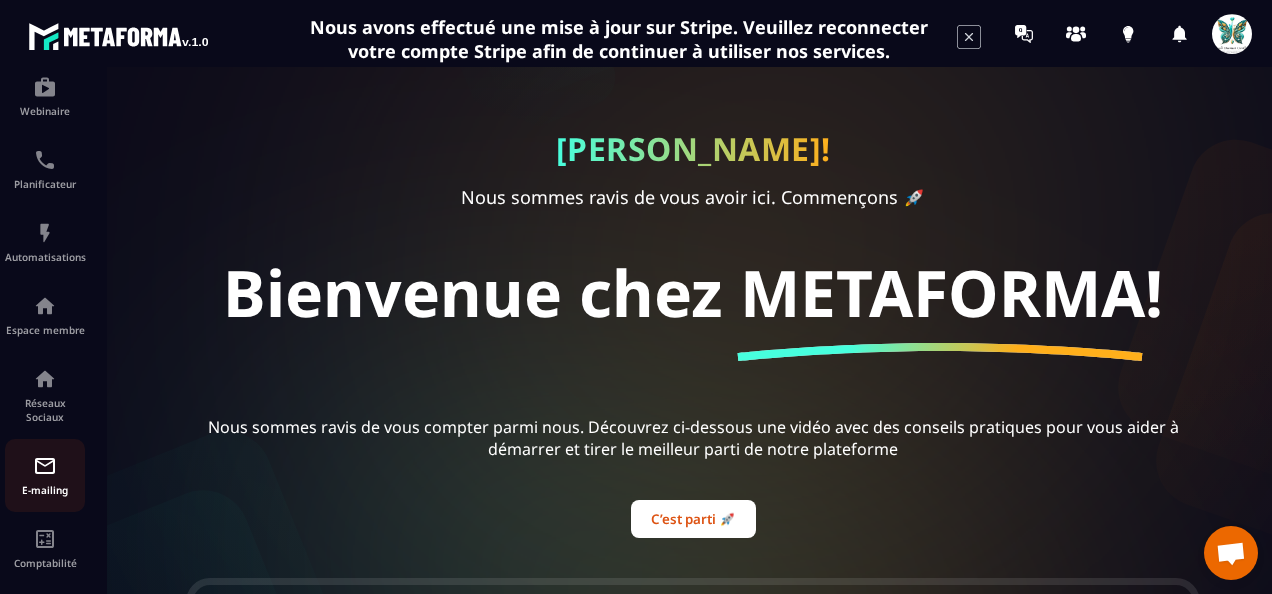 scroll, scrollTop: 330, scrollLeft: 0, axis: vertical 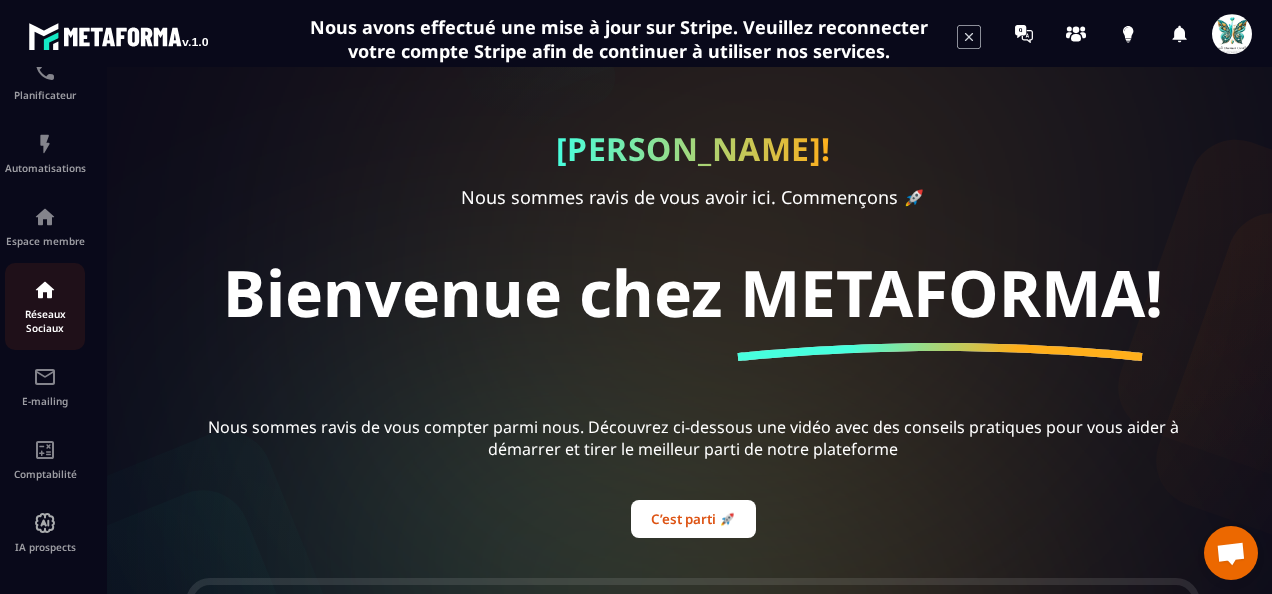 click on "Réseaux Sociaux" at bounding box center [45, 321] 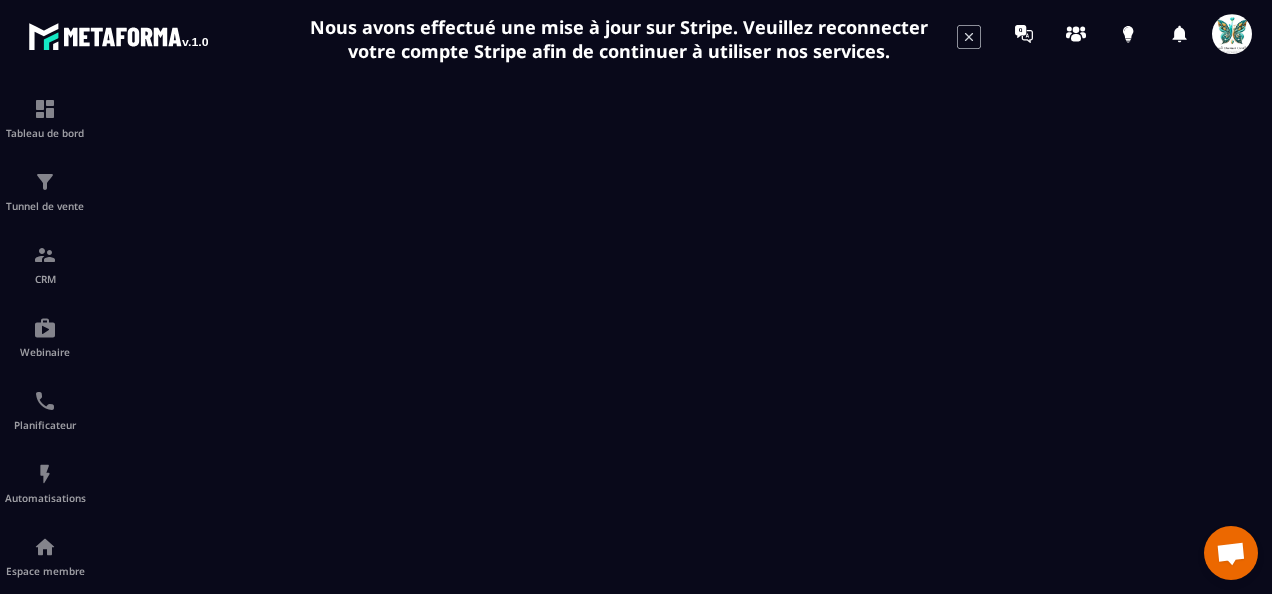 click at bounding box center [1231, 555] 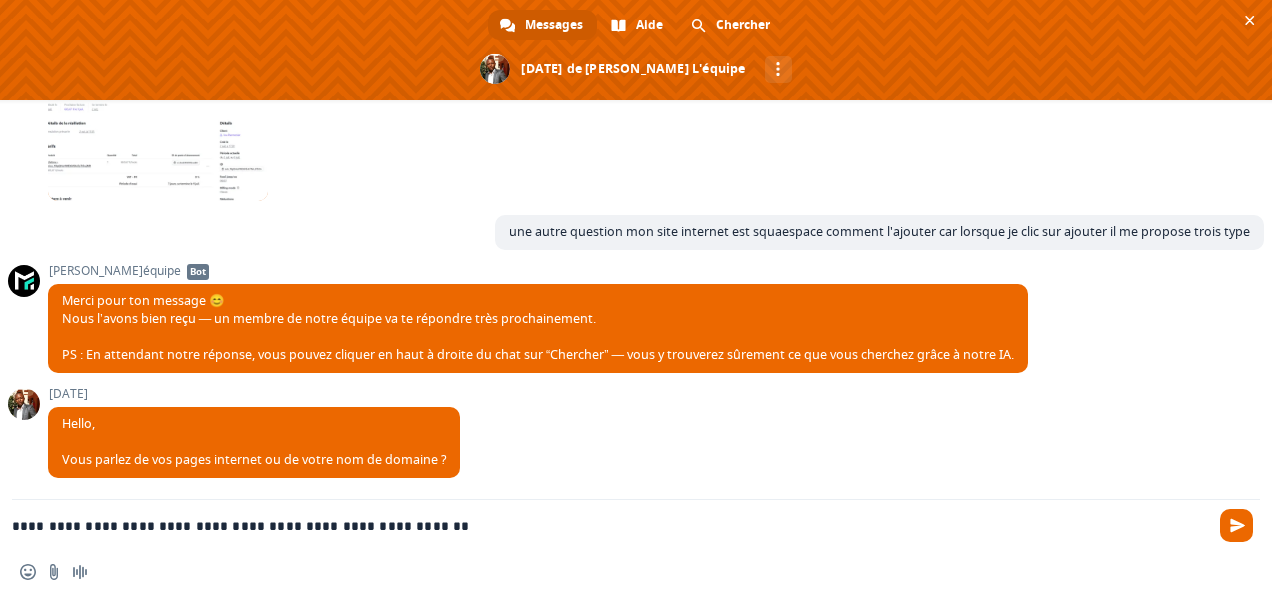click on "**********" at bounding box center [612, 525] 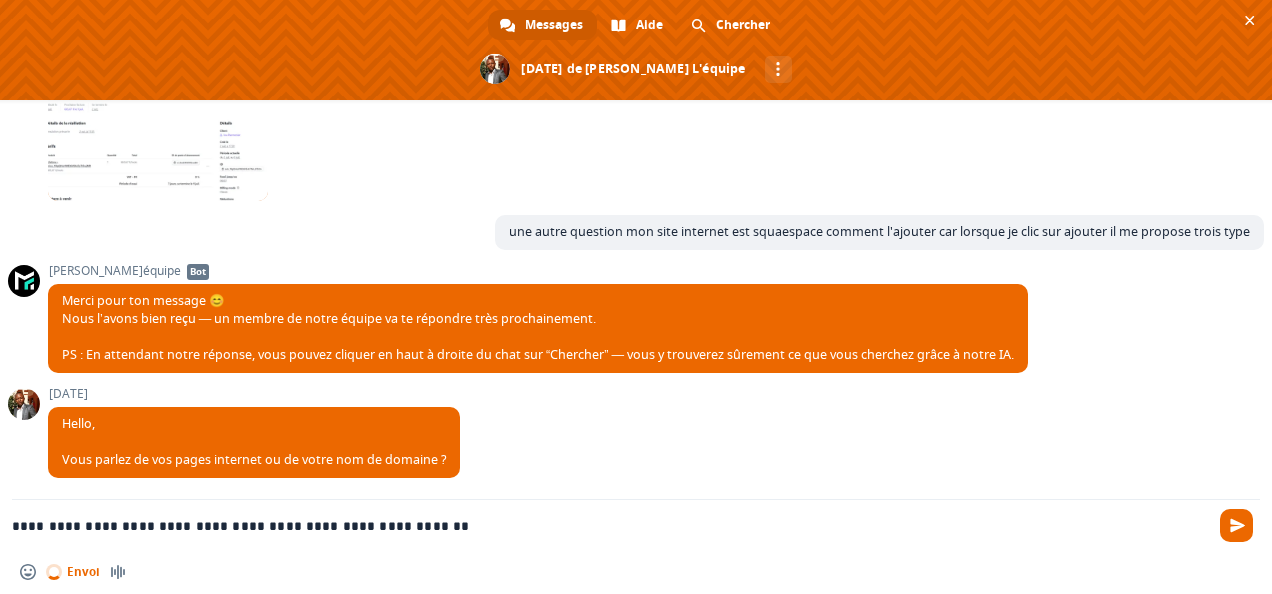 type 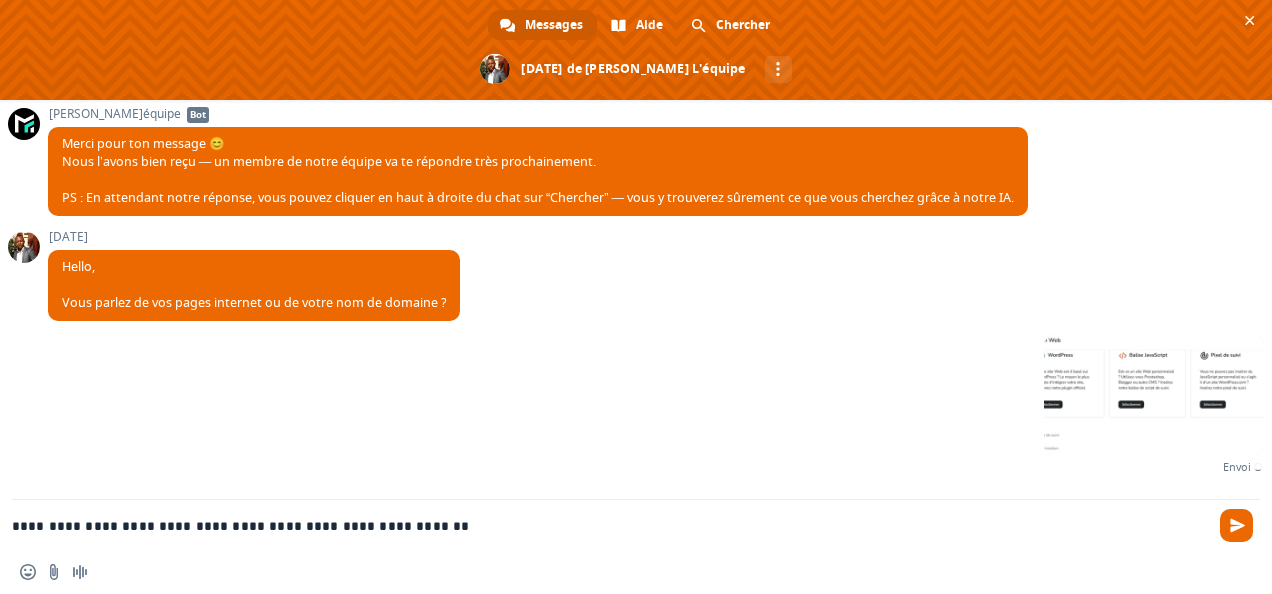 click on "**********" at bounding box center (612, 525) 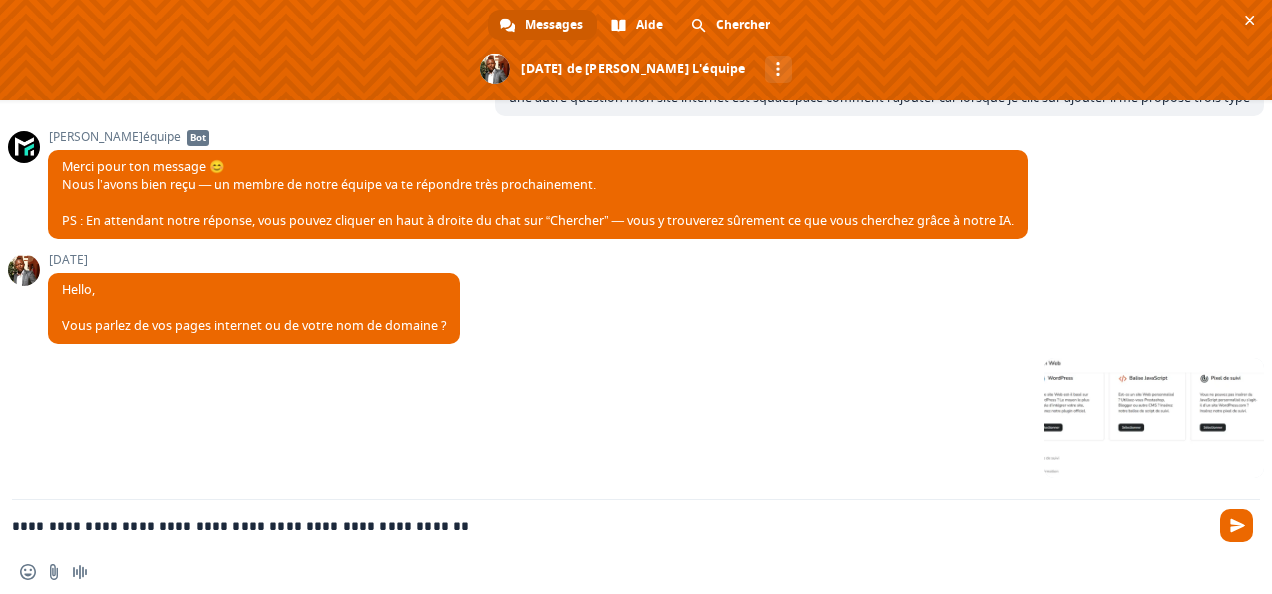 scroll, scrollTop: 3026, scrollLeft: 0, axis: vertical 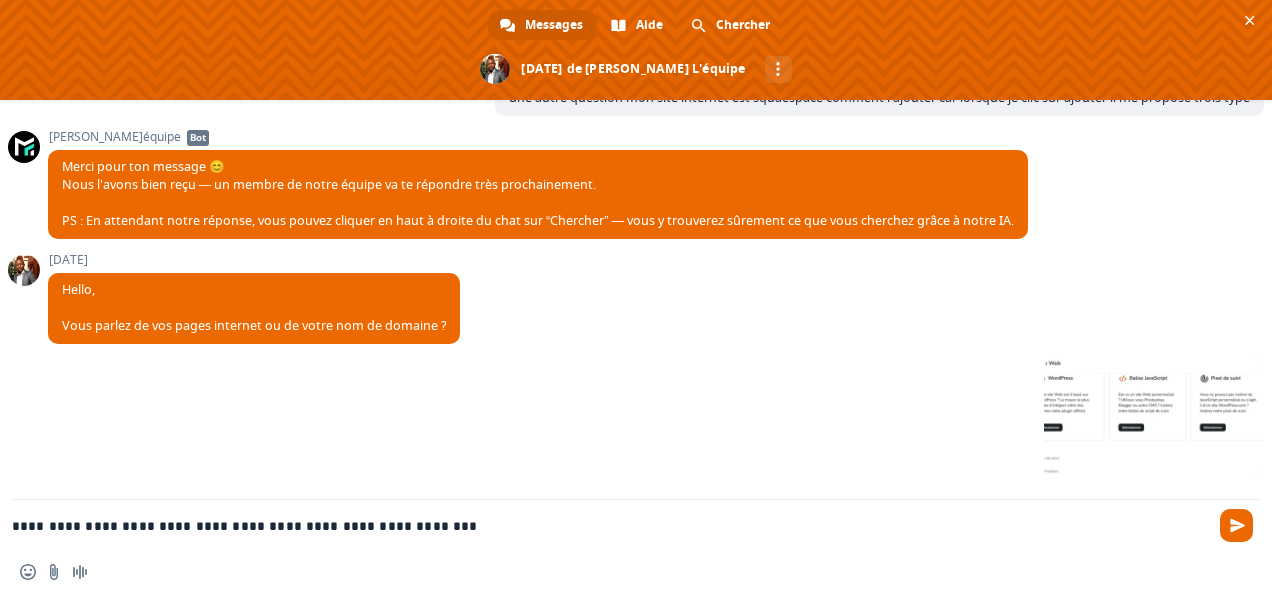 click on "**********" at bounding box center [612, 525] 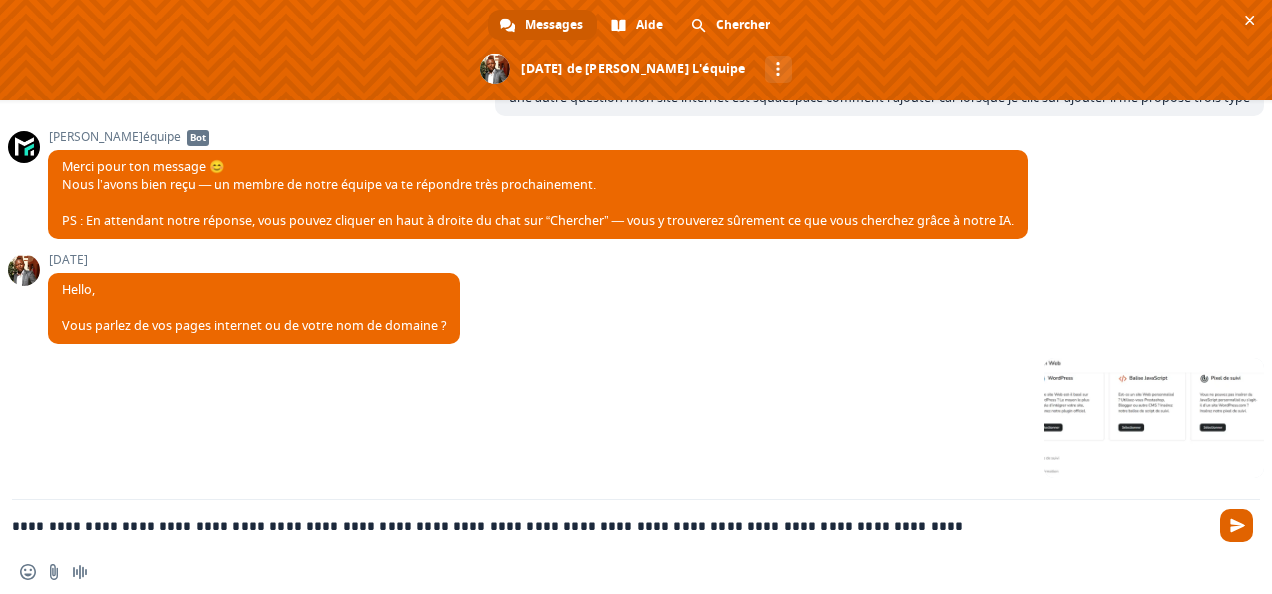 type on "**********" 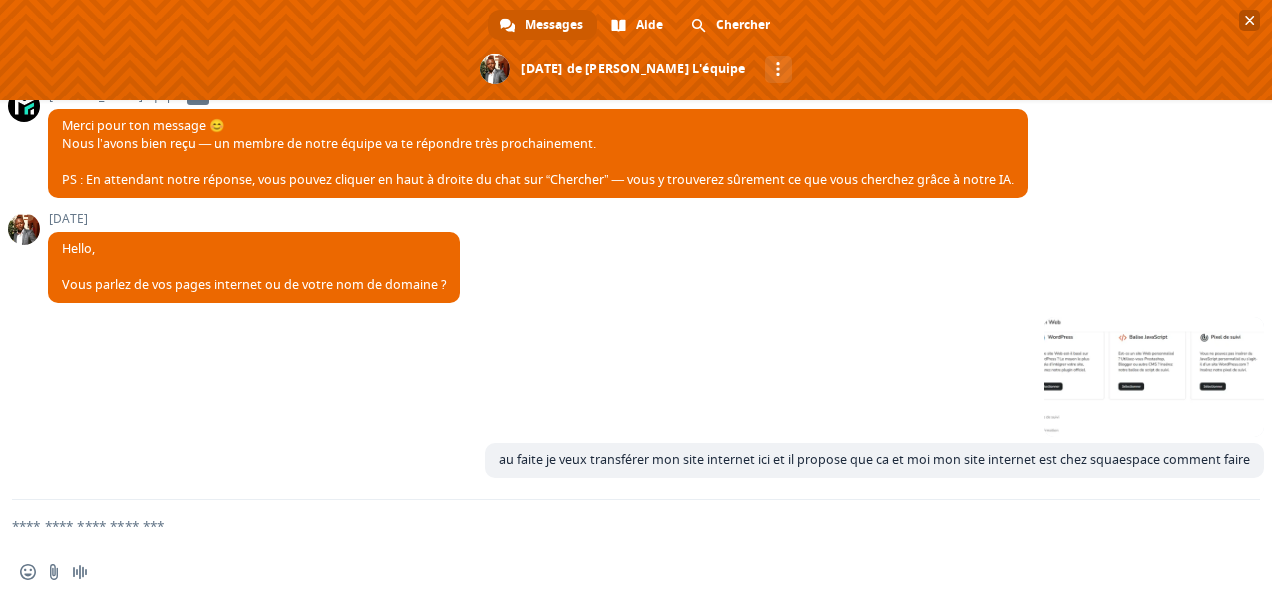 scroll, scrollTop: 3212, scrollLeft: 0, axis: vertical 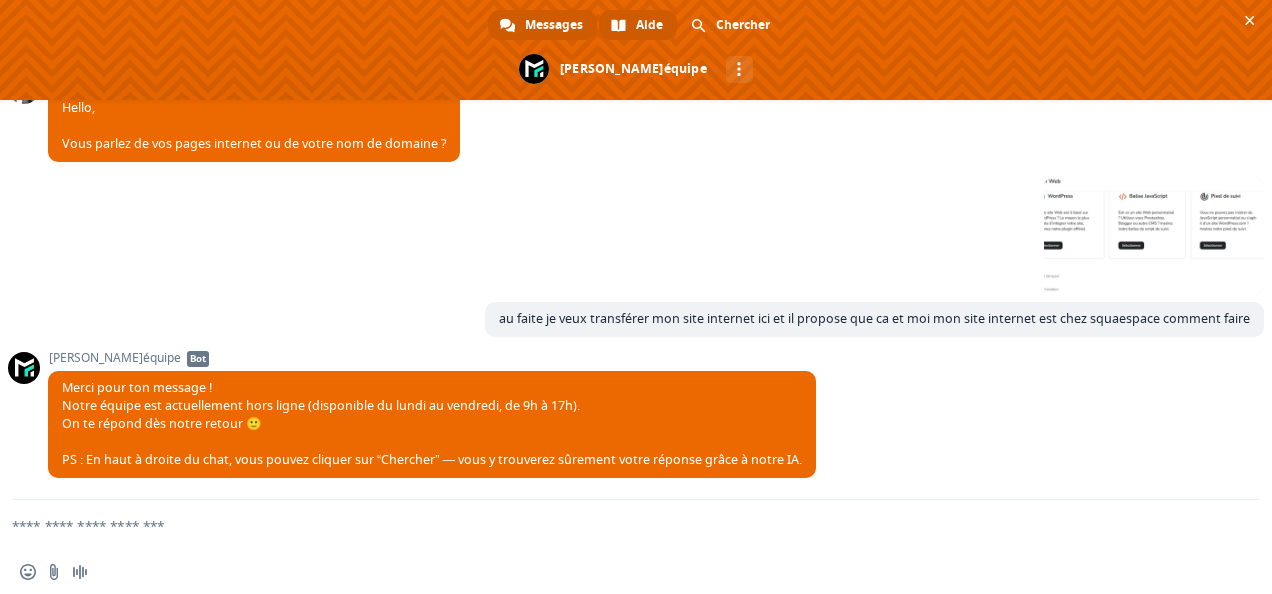 click on "Aide" at bounding box center [649, 25] 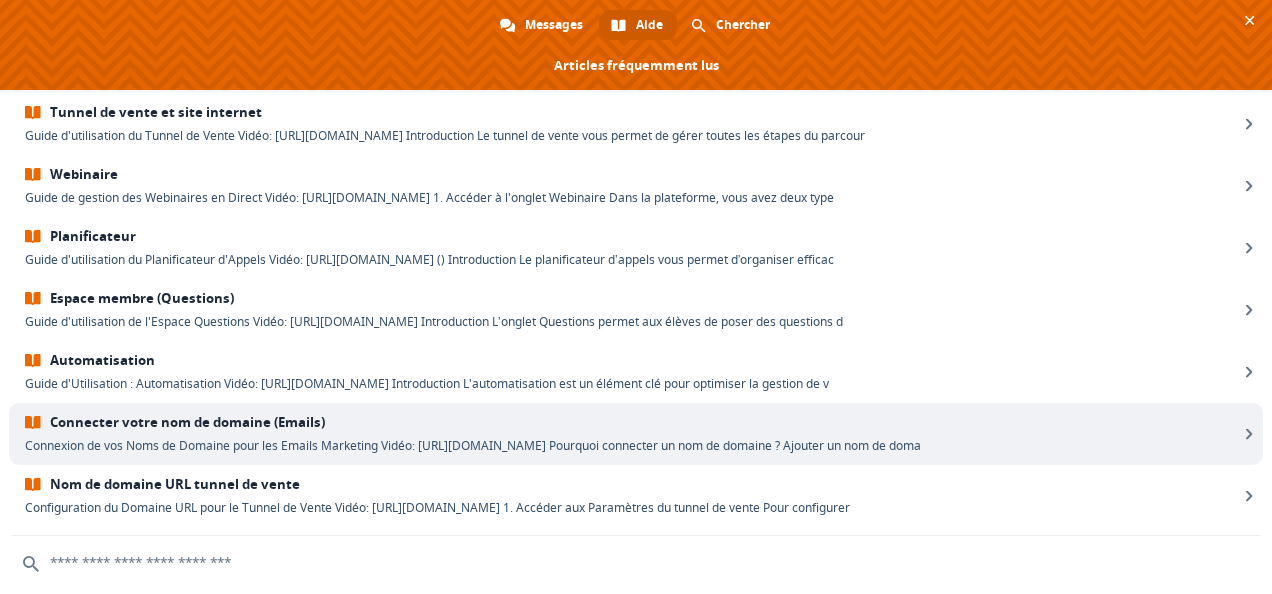 scroll, scrollTop: 362, scrollLeft: 0, axis: vertical 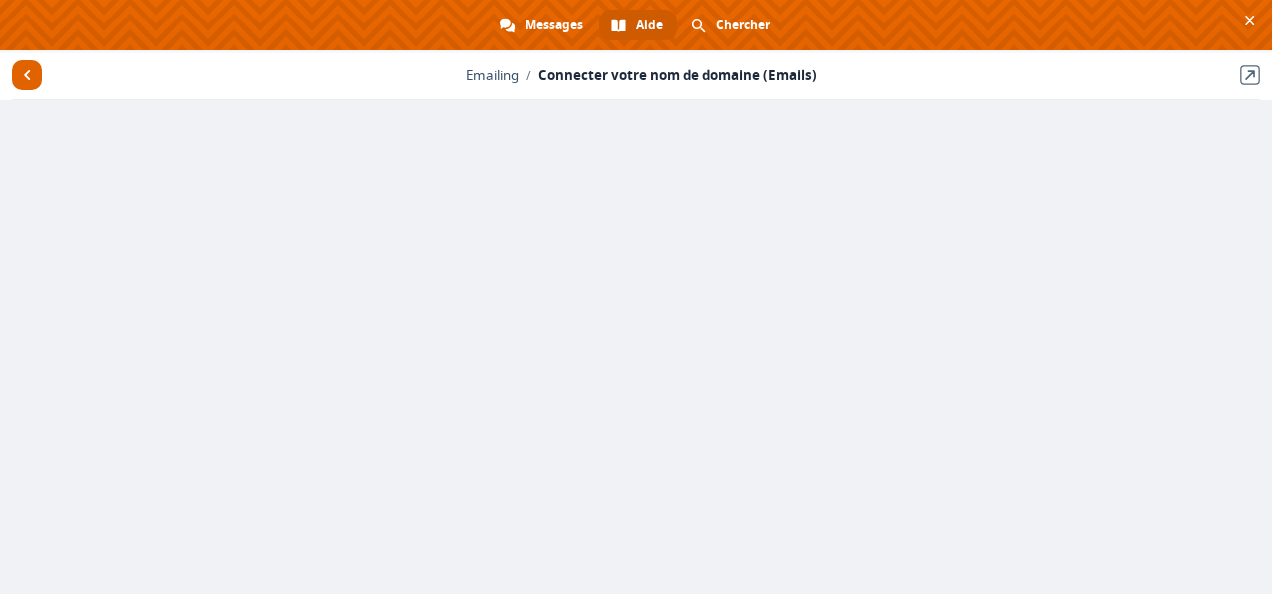 click at bounding box center [27, 75] 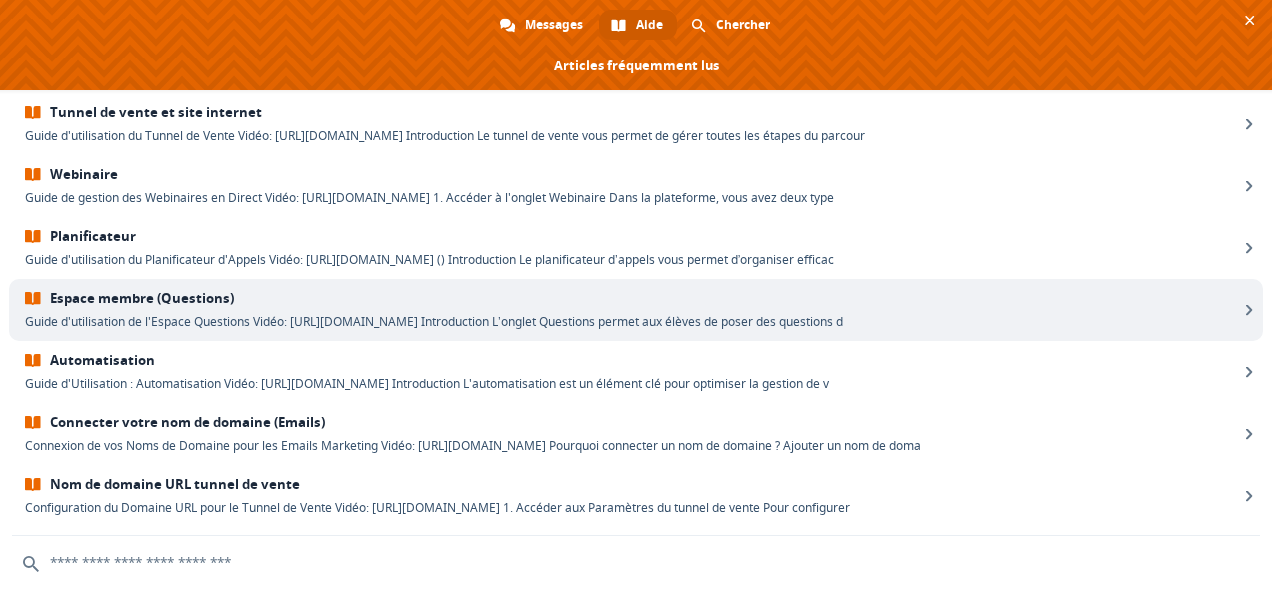 scroll, scrollTop: 360, scrollLeft: 0, axis: vertical 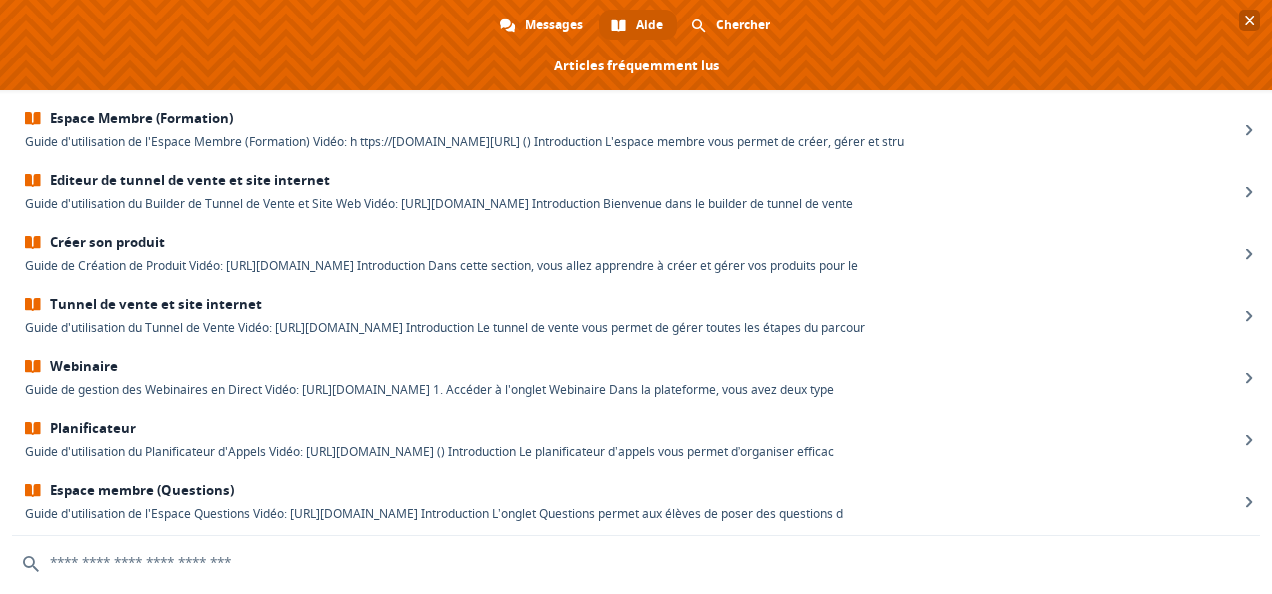 click at bounding box center [636, 45] 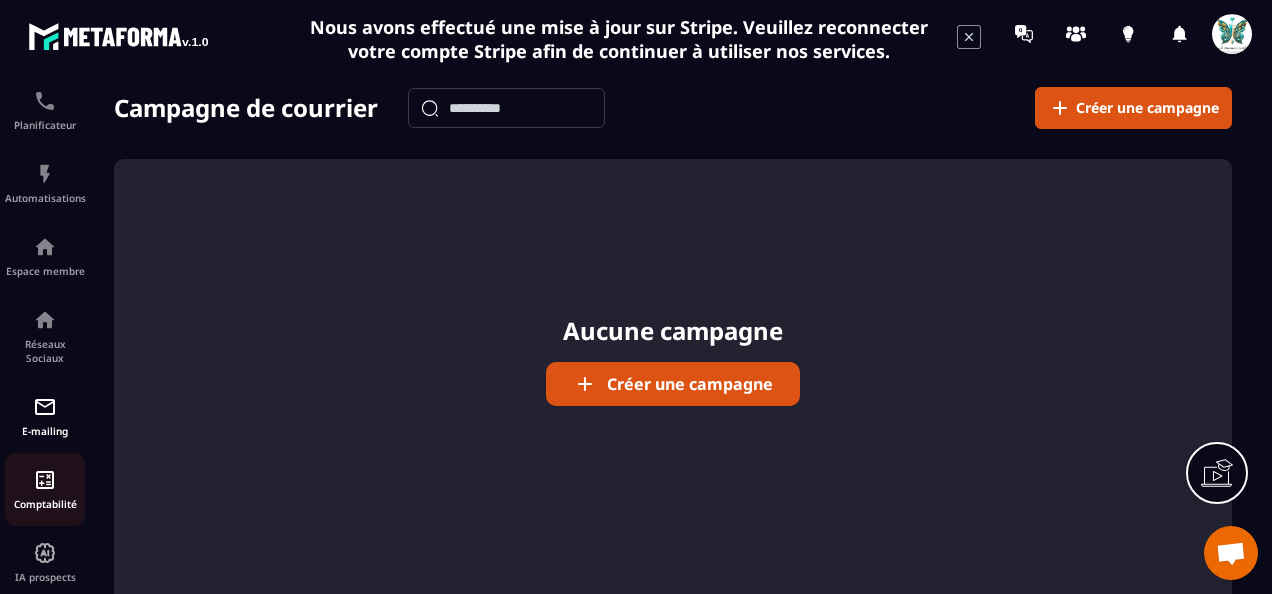 scroll, scrollTop: 330, scrollLeft: 0, axis: vertical 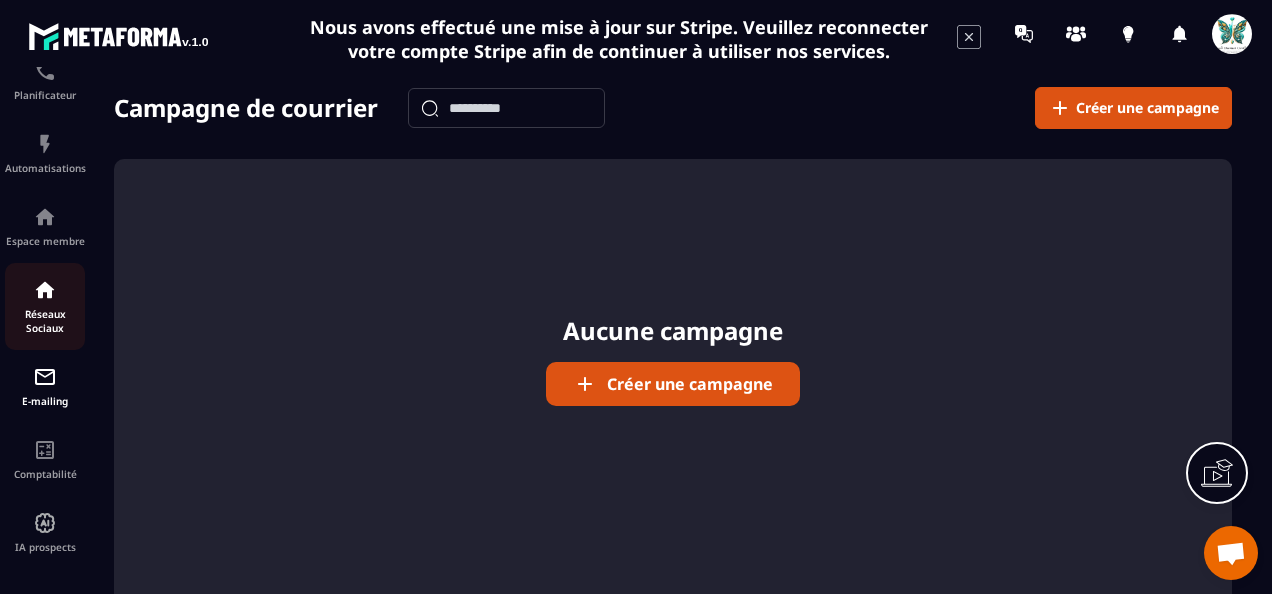 click on "Réseaux Sociaux" at bounding box center [45, 321] 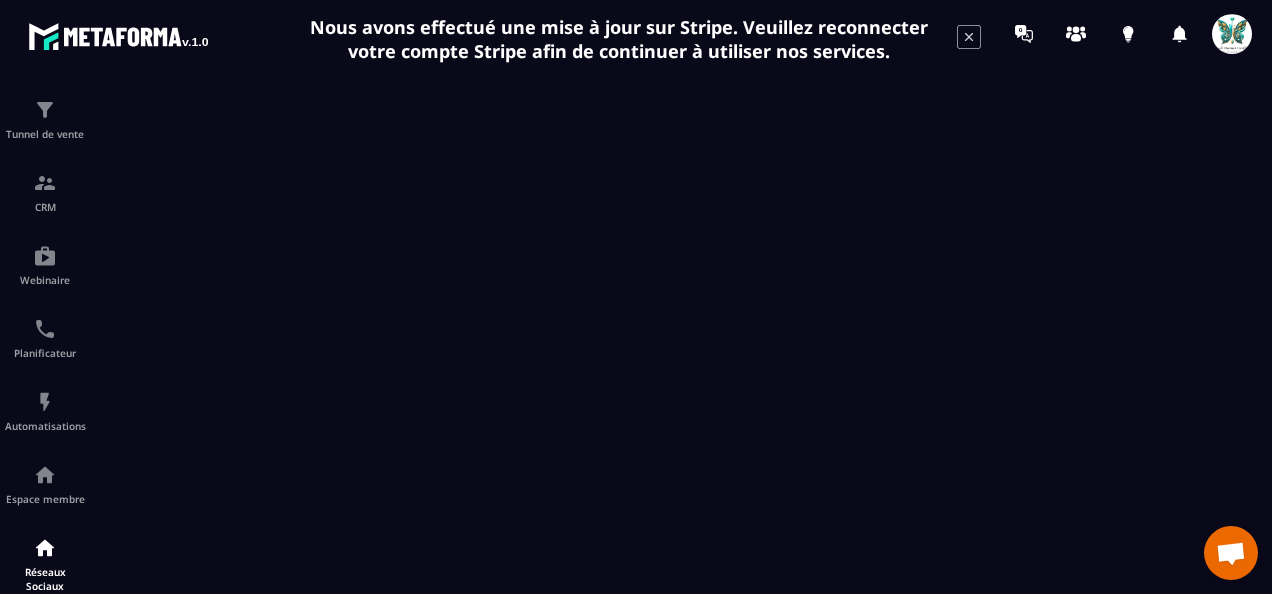 scroll, scrollTop: 100, scrollLeft: 0, axis: vertical 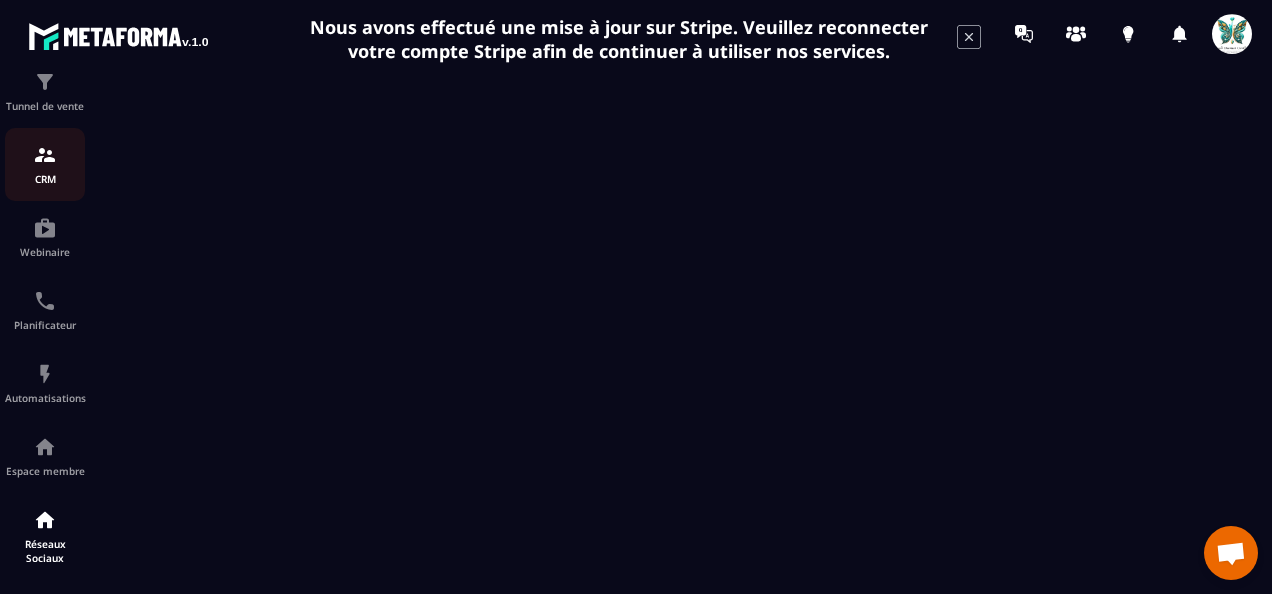 click on "CRM" at bounding box center [45, 164] 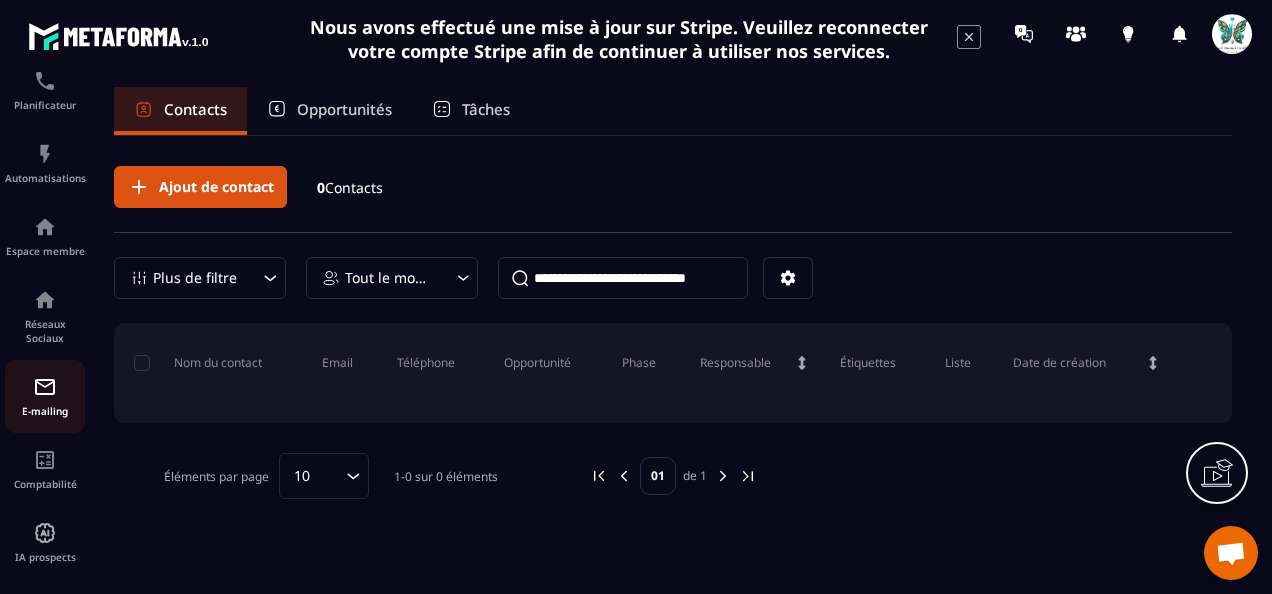 scroll, scrollTop: 330, scrollLeft: 0, axis: vertical 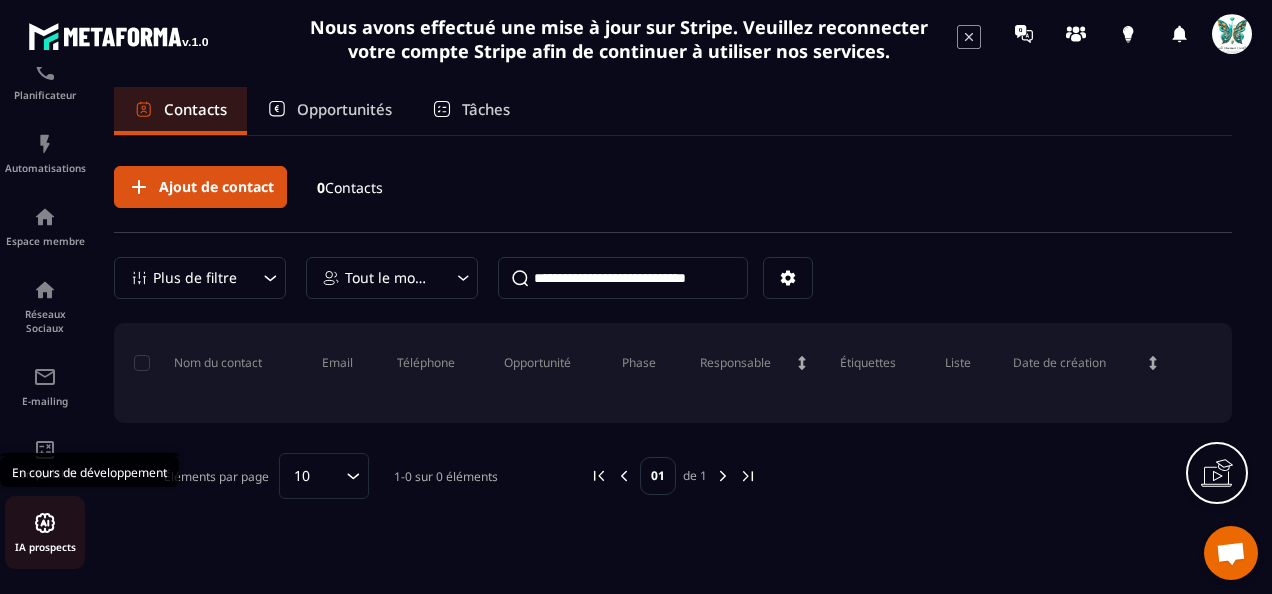 click on "IA prospects" at bounding box center (45, 532) 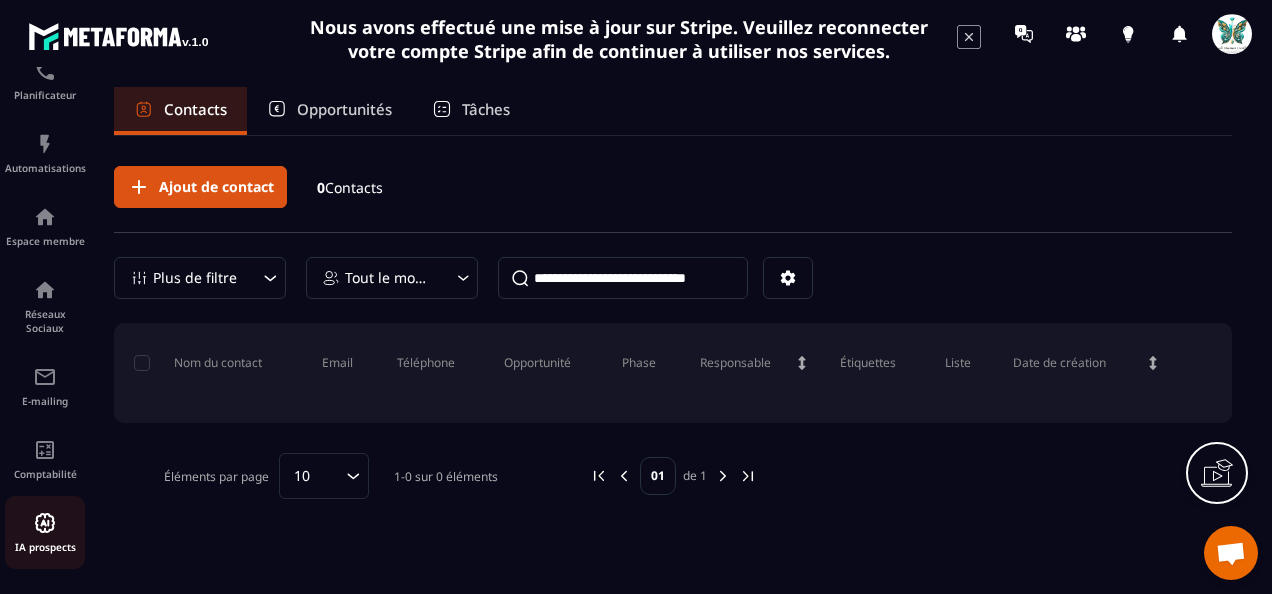 click at bounding box center [45, 523] 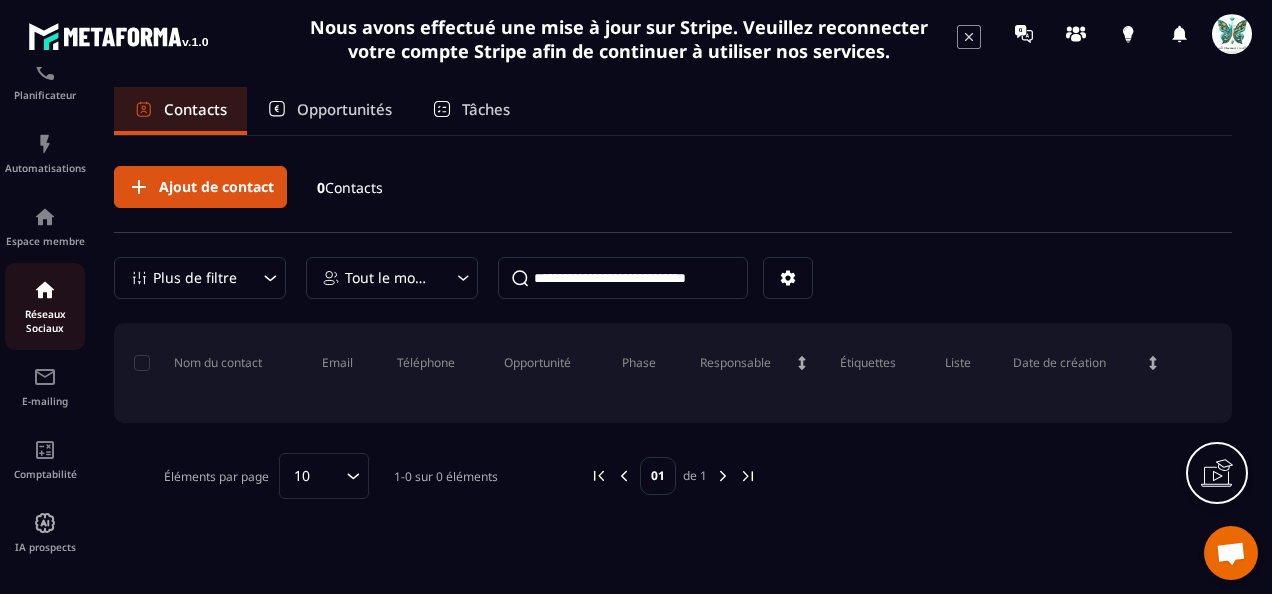 click on "Réseaux Sociaux" at bounding box center (45, 321) 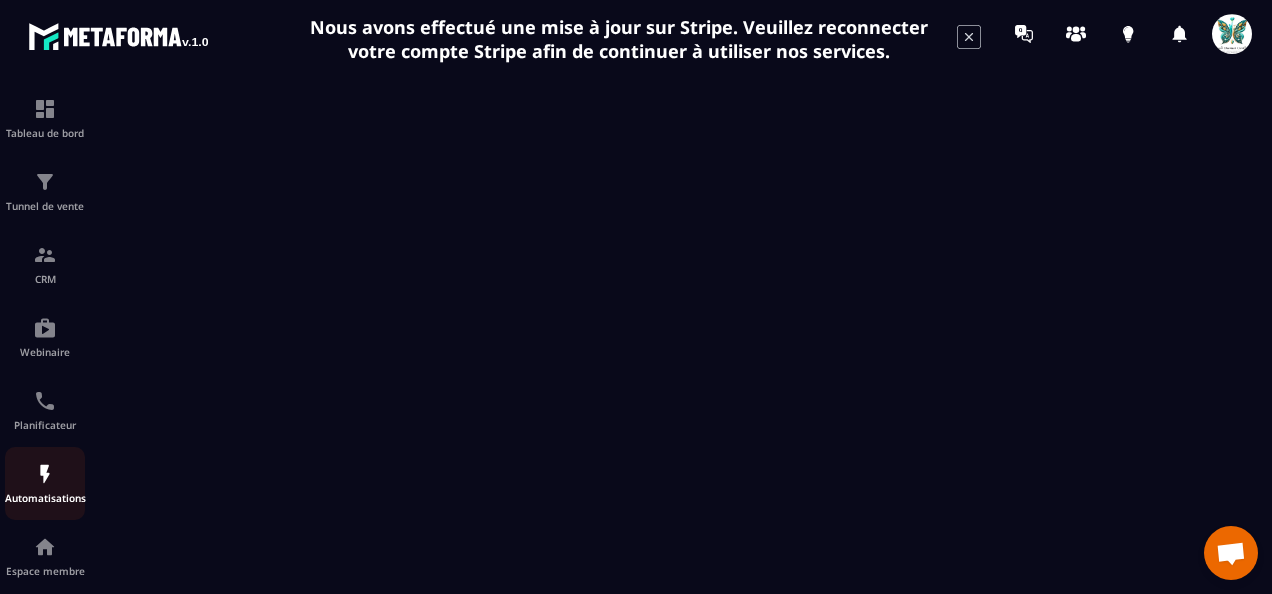 click on "Automatisations" at bounding box center [45, 498] 